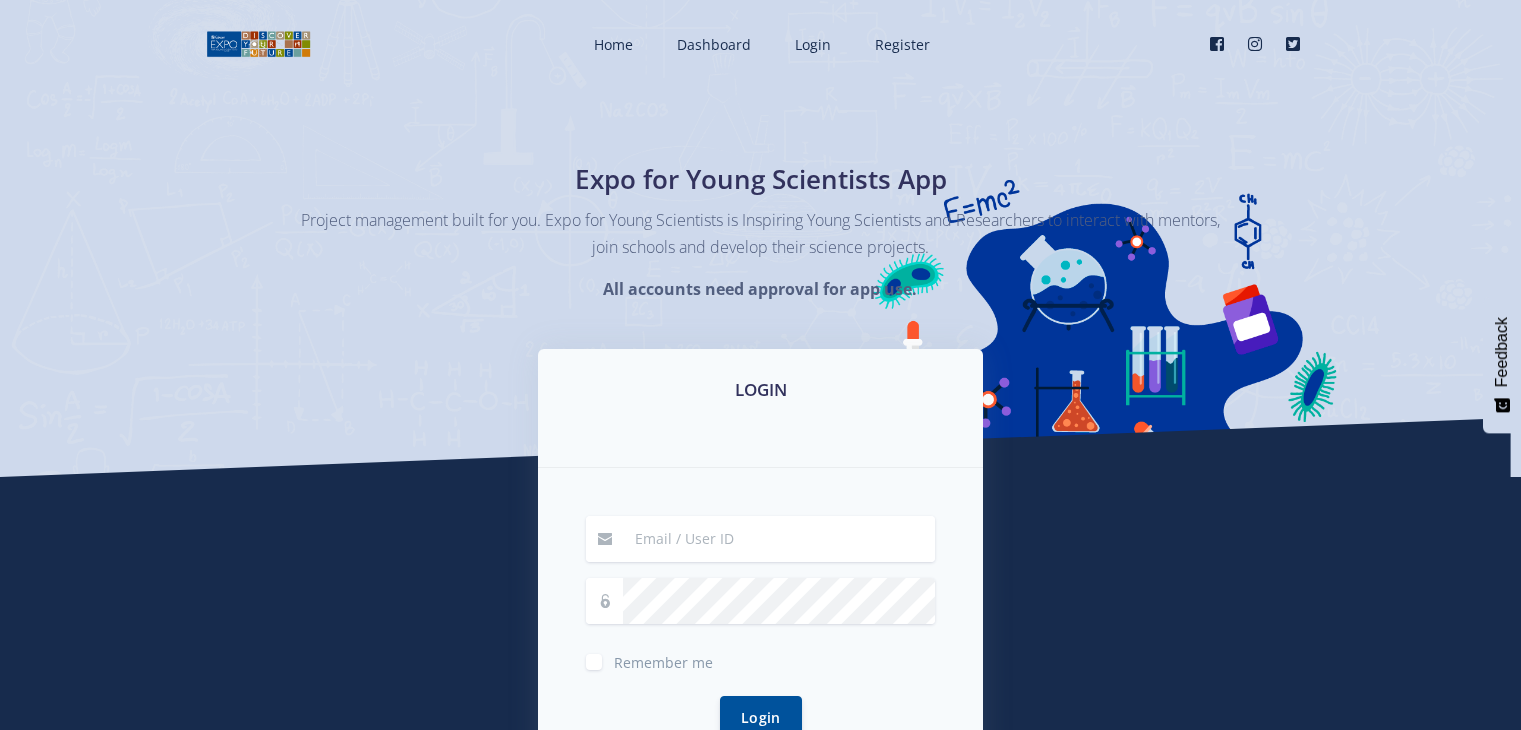 scroll, scrollTop: 0, scrollLeft: 0, axis: both 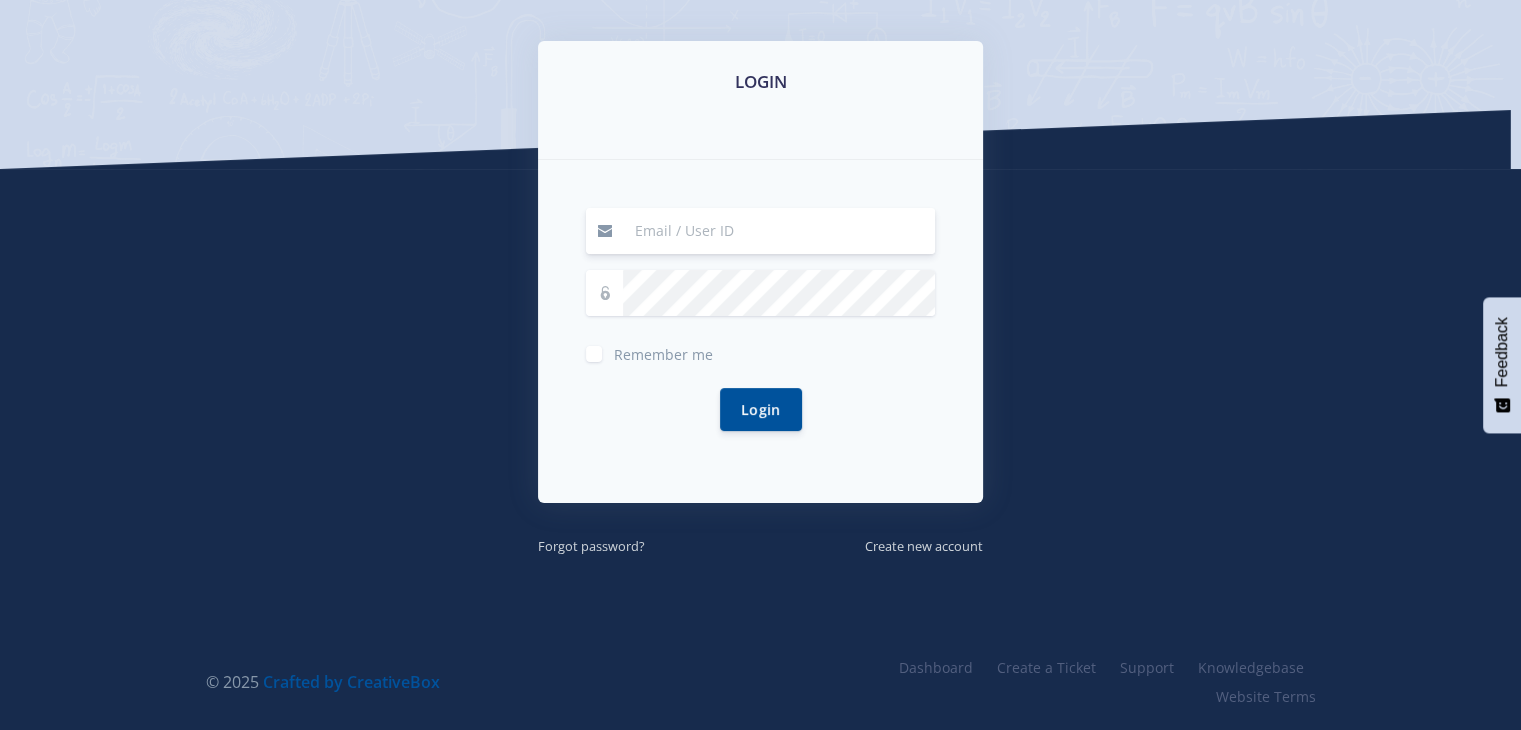 click at bounding box center [779, 231] 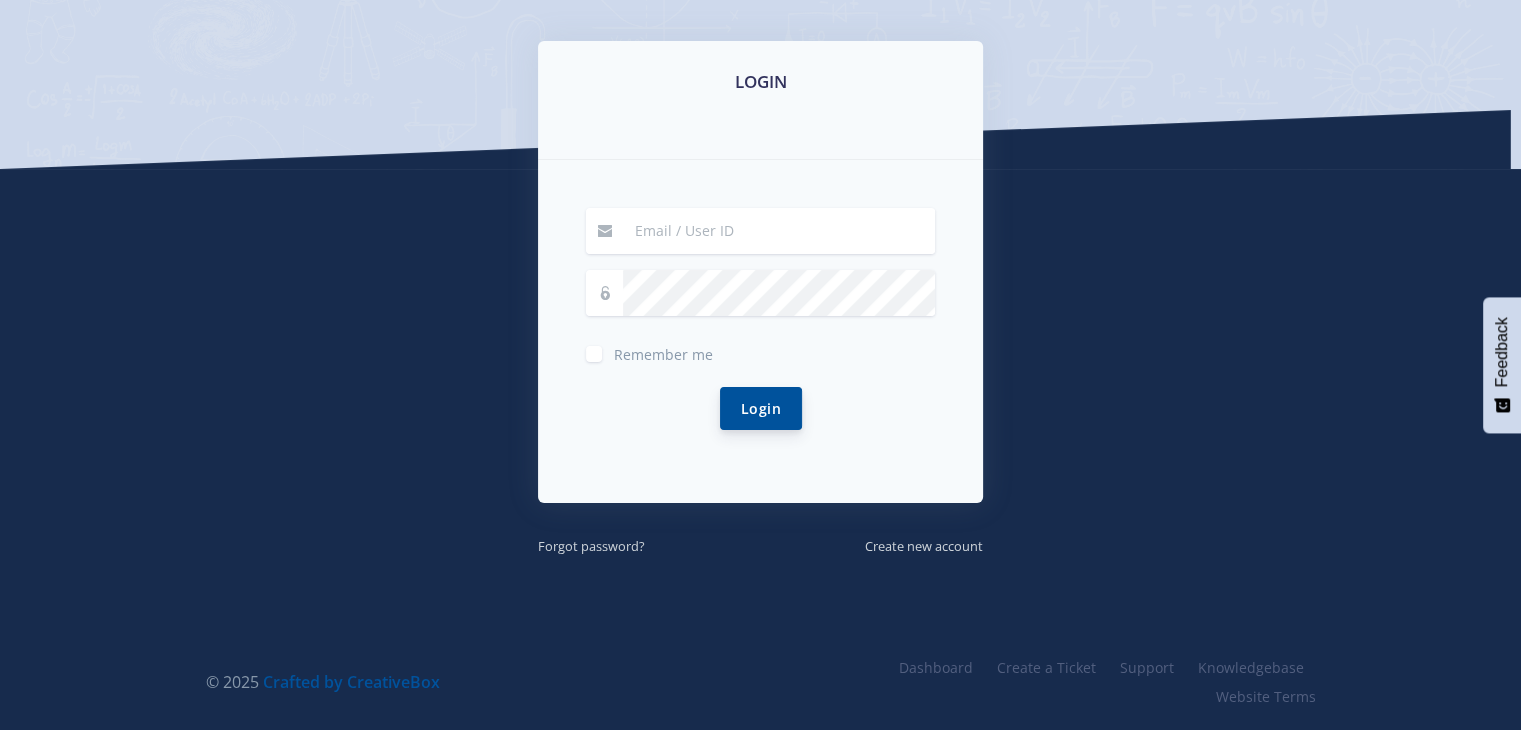 click on "Login" at bounding box center [761, 408] 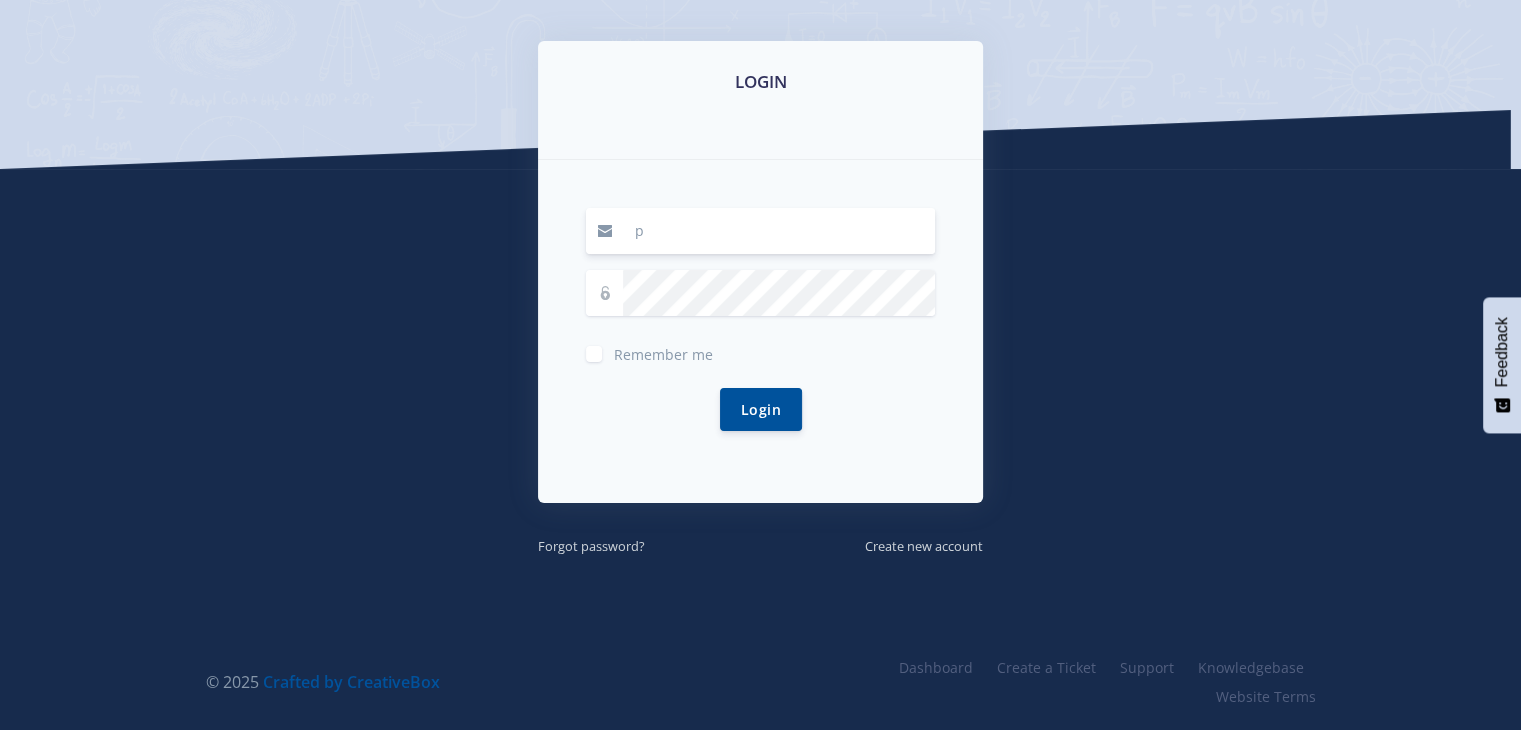 type on "pndala@gmail.com" 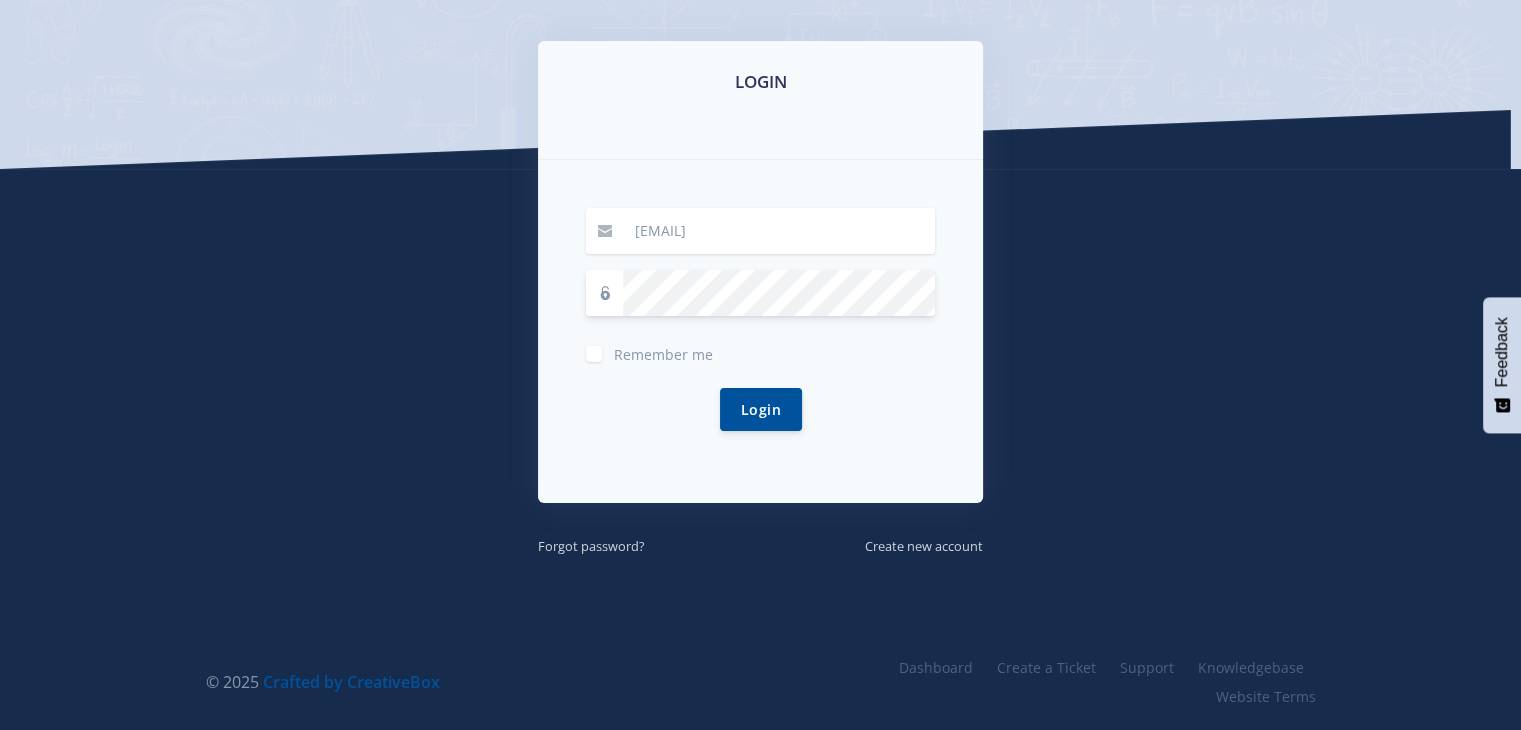 click on "Login" at bounding box center [761, 409] 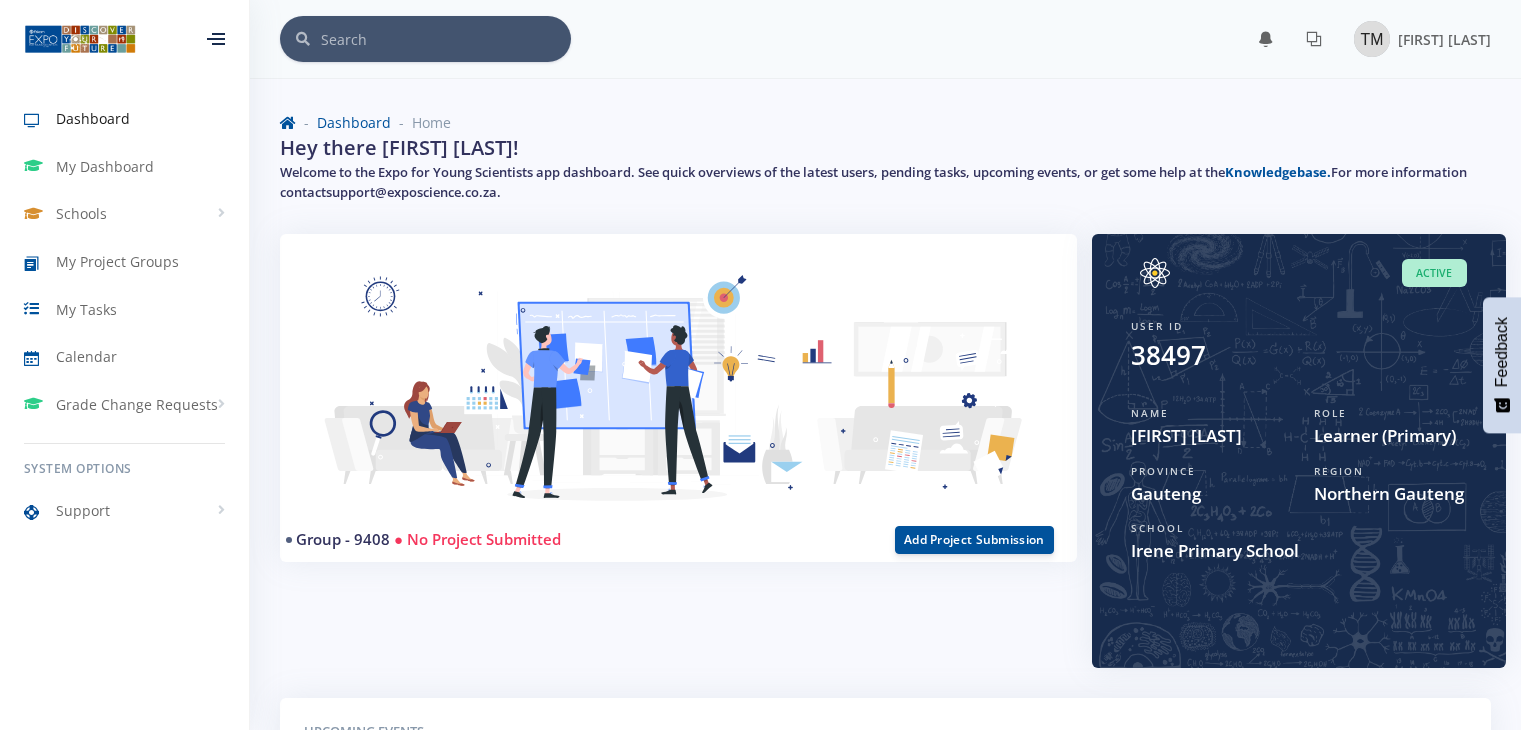 scroll, scrollTop: 0, scrollLeft: 0, axis: both 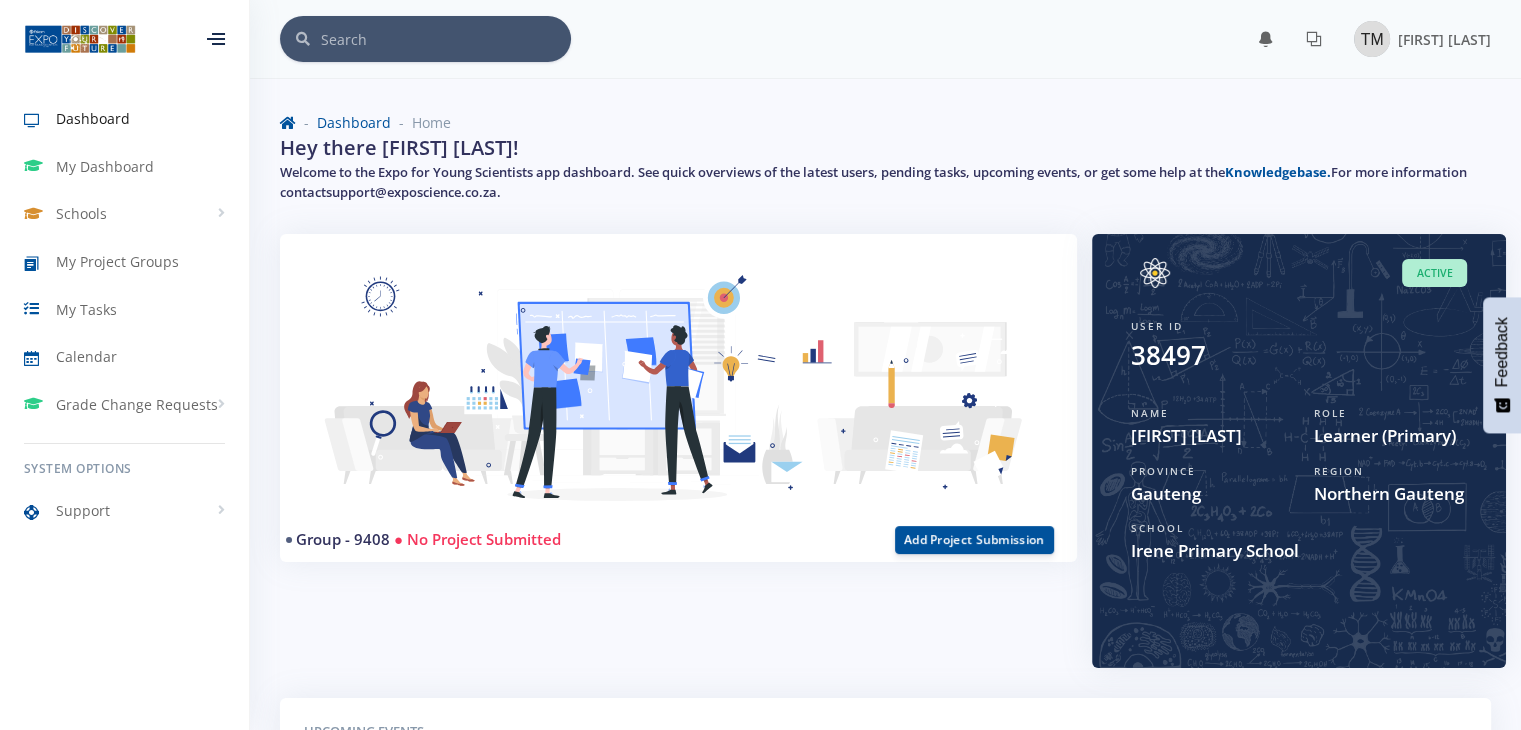 click on "Group - 9408
● No Project Submitted" at bounding box center [580, 539] 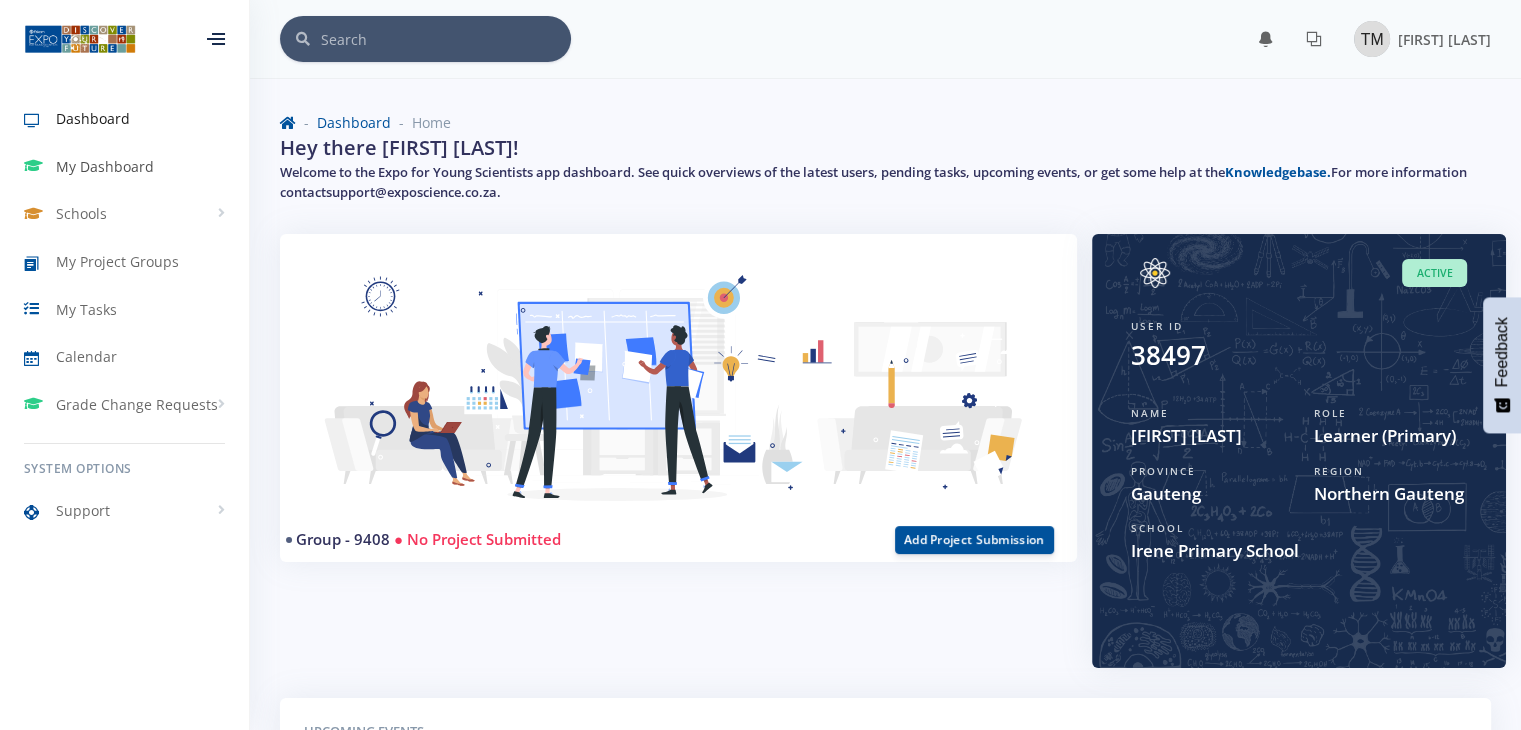 click on "My Dashboard" at bounding box center [105, 166] 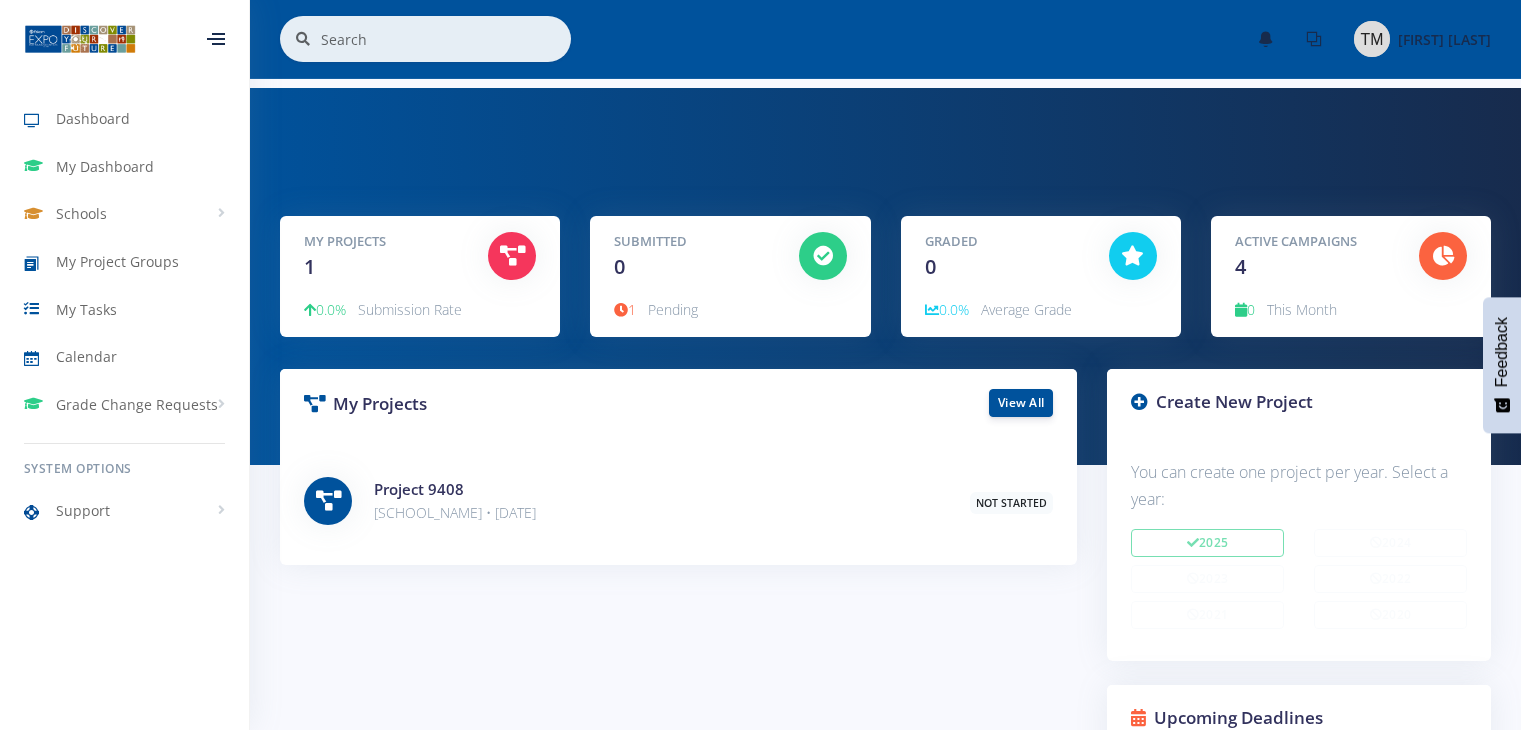 scroll, scrollTop: 0, scrollLeft: 0, axis: both 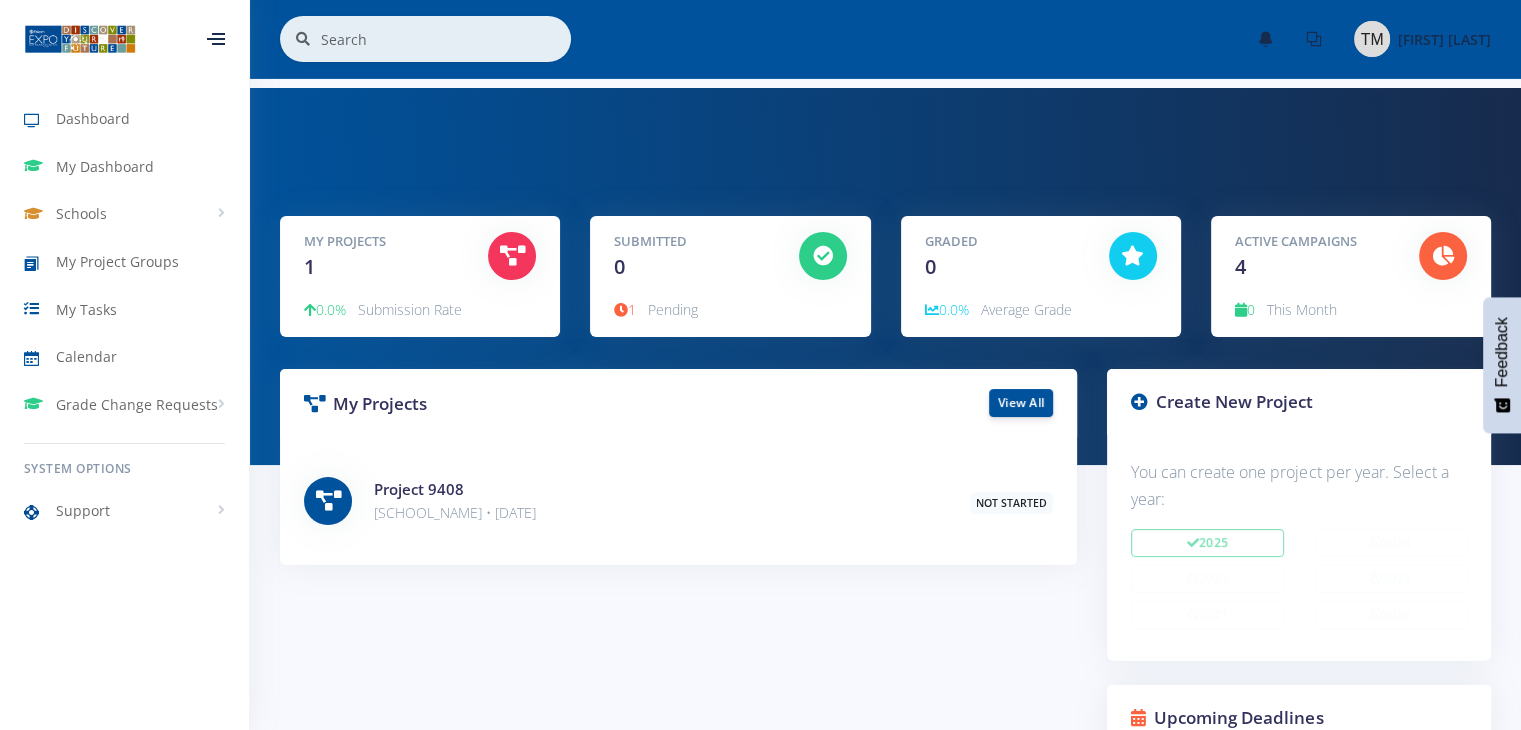click at bounding box center [823, 256] 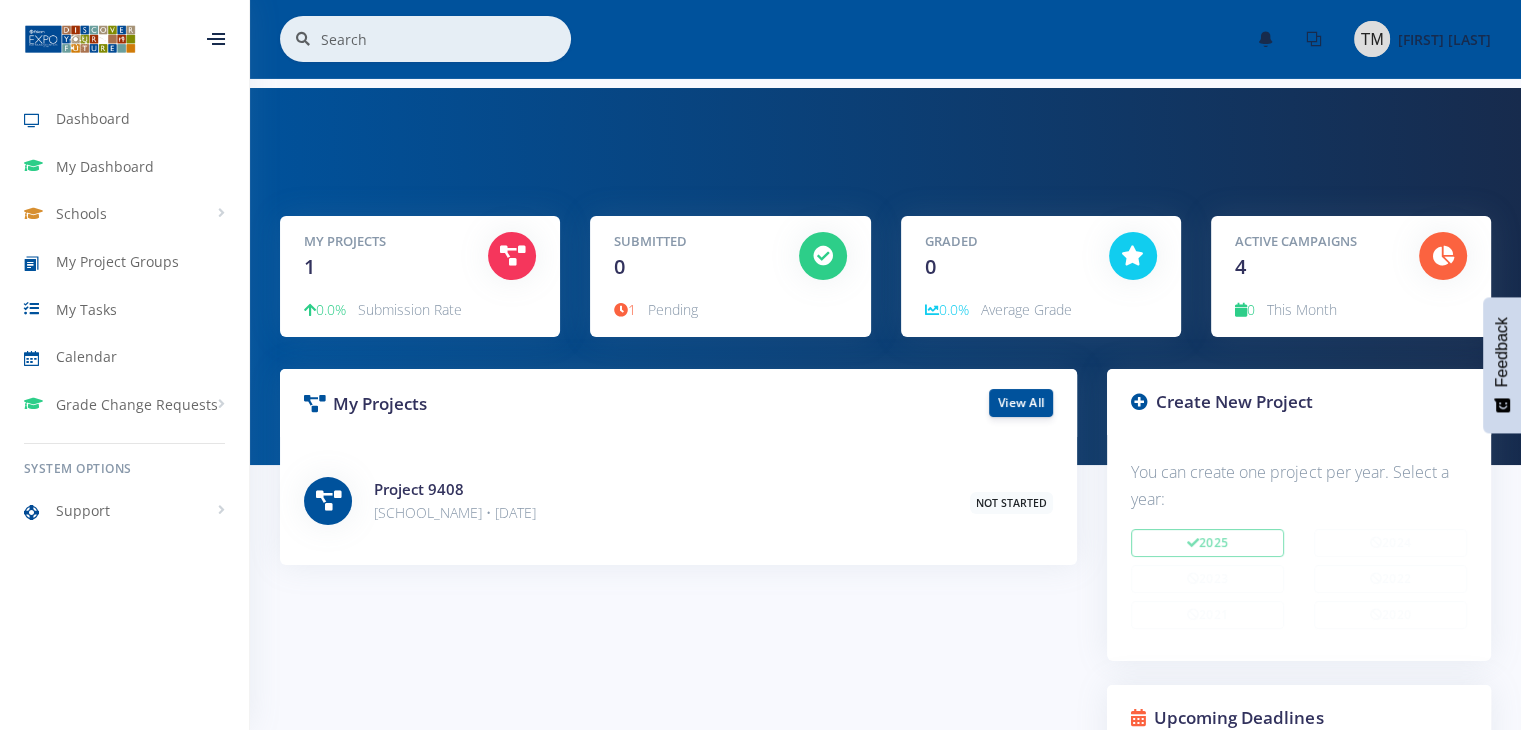 click at bounding box center [512, 256] 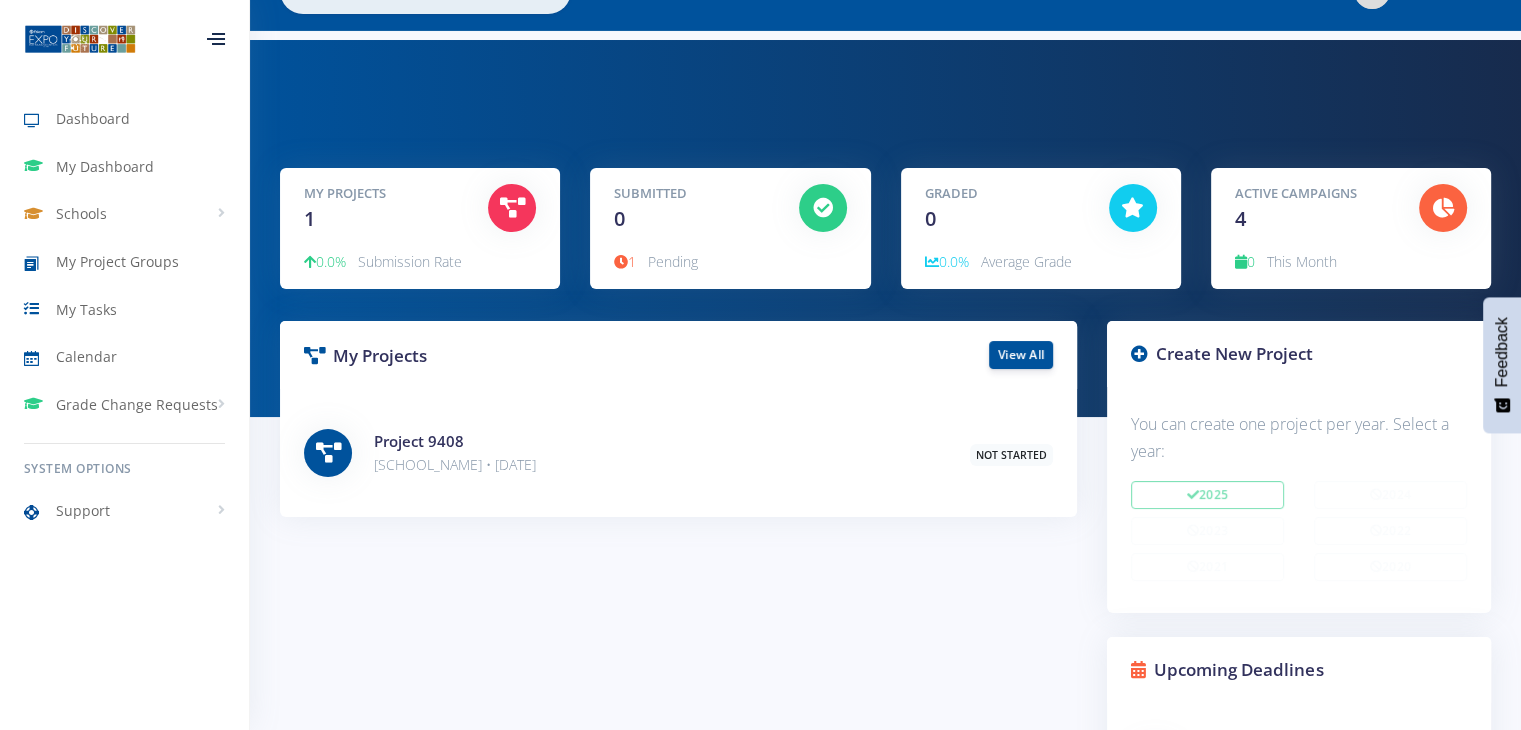 scroll, scrollTop: 0, scrollLeft: 0, axis: both 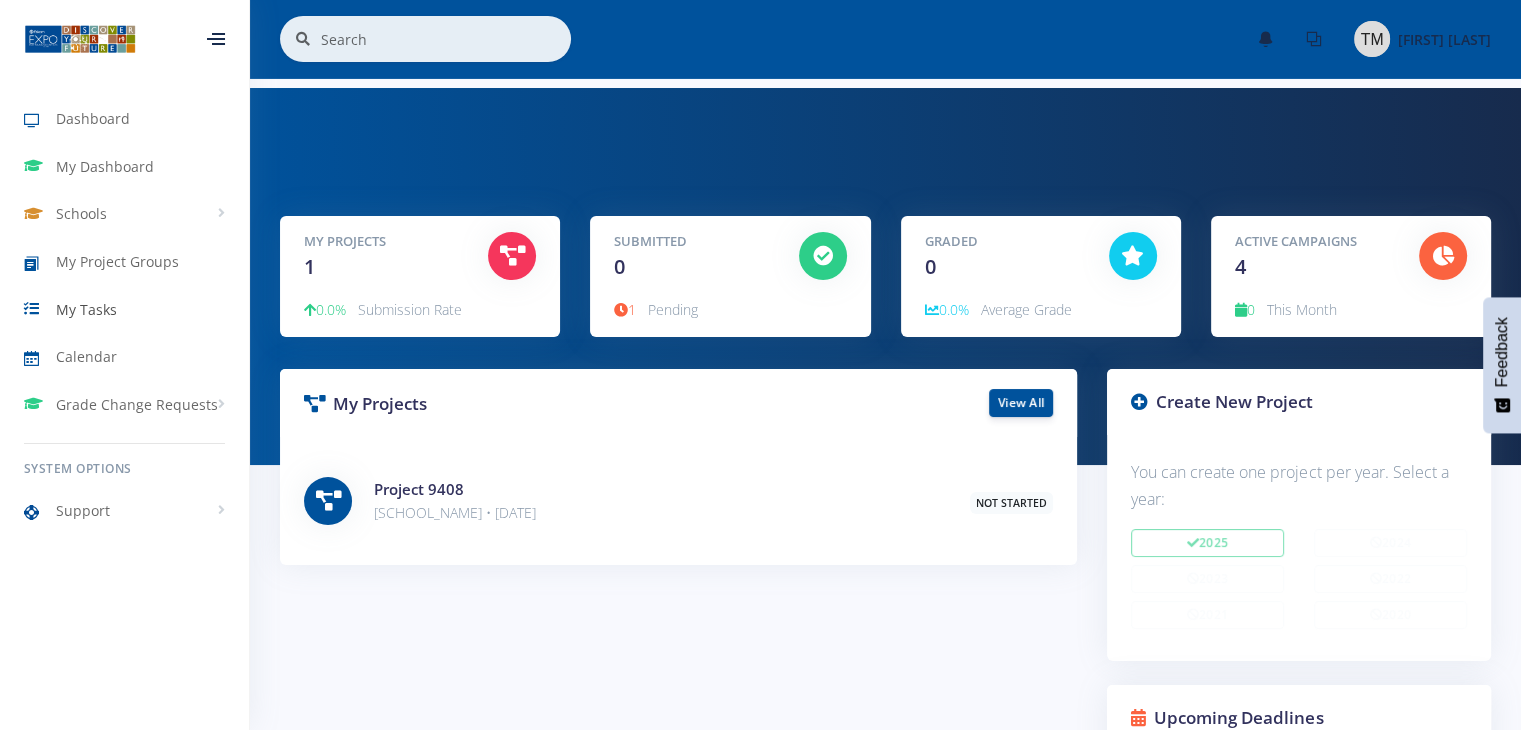 click on "My Tasks" at bounding box center (86, 309) 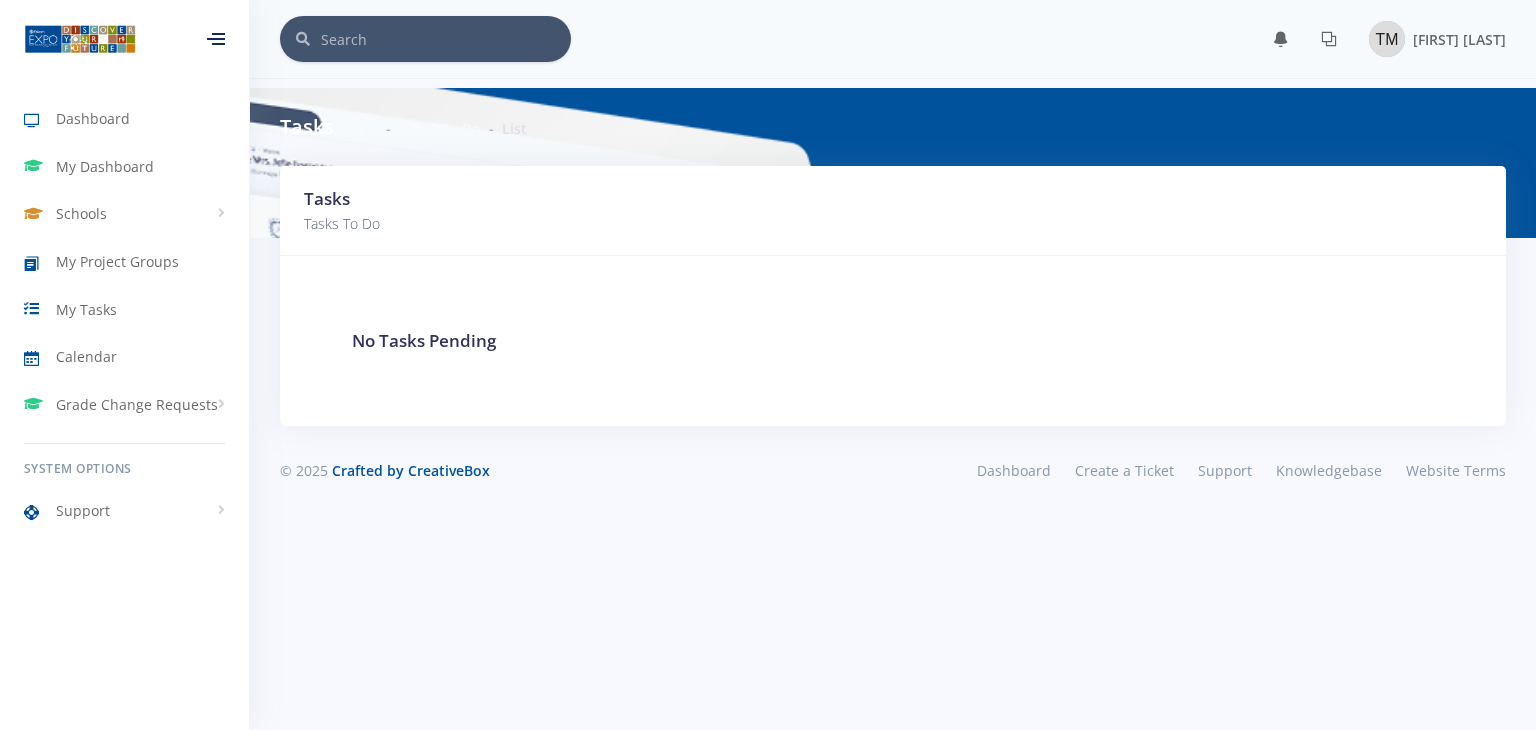 scroll, scrollTop: 0, scrollLeft: 0, axis: both 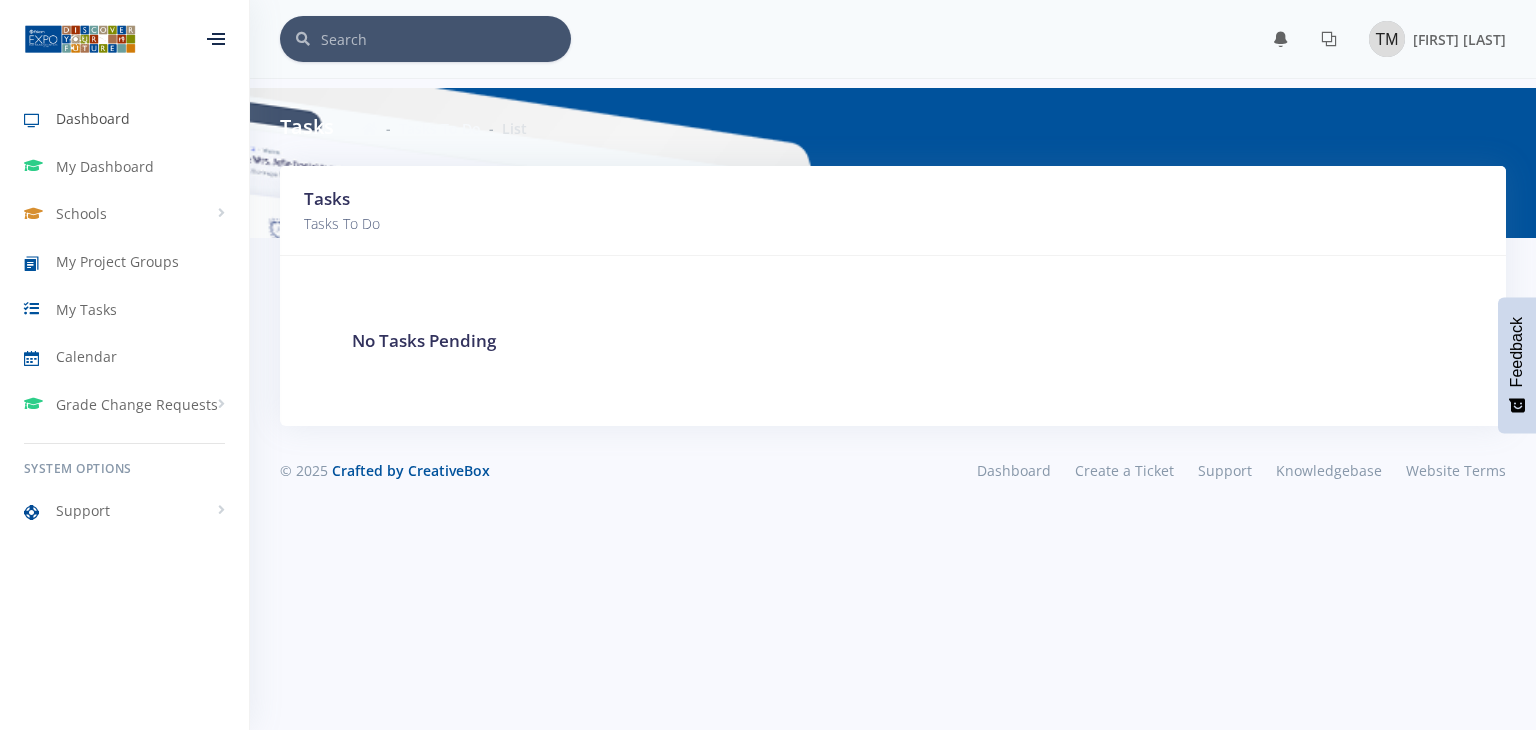 click on "Dashboard" at bounding box center [93, 118] 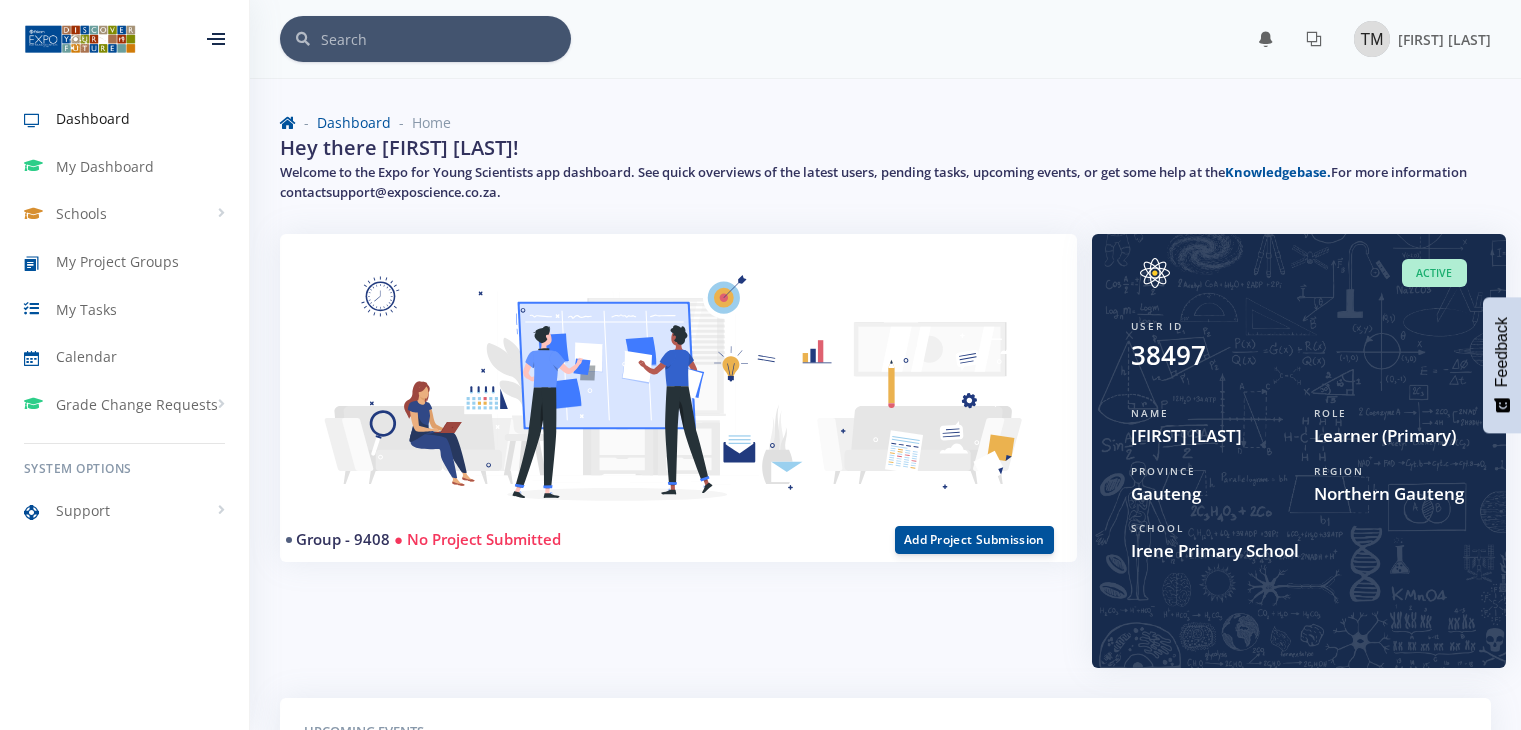 scroll, scrollTop: 0, scrollLeft: 0, axis: both 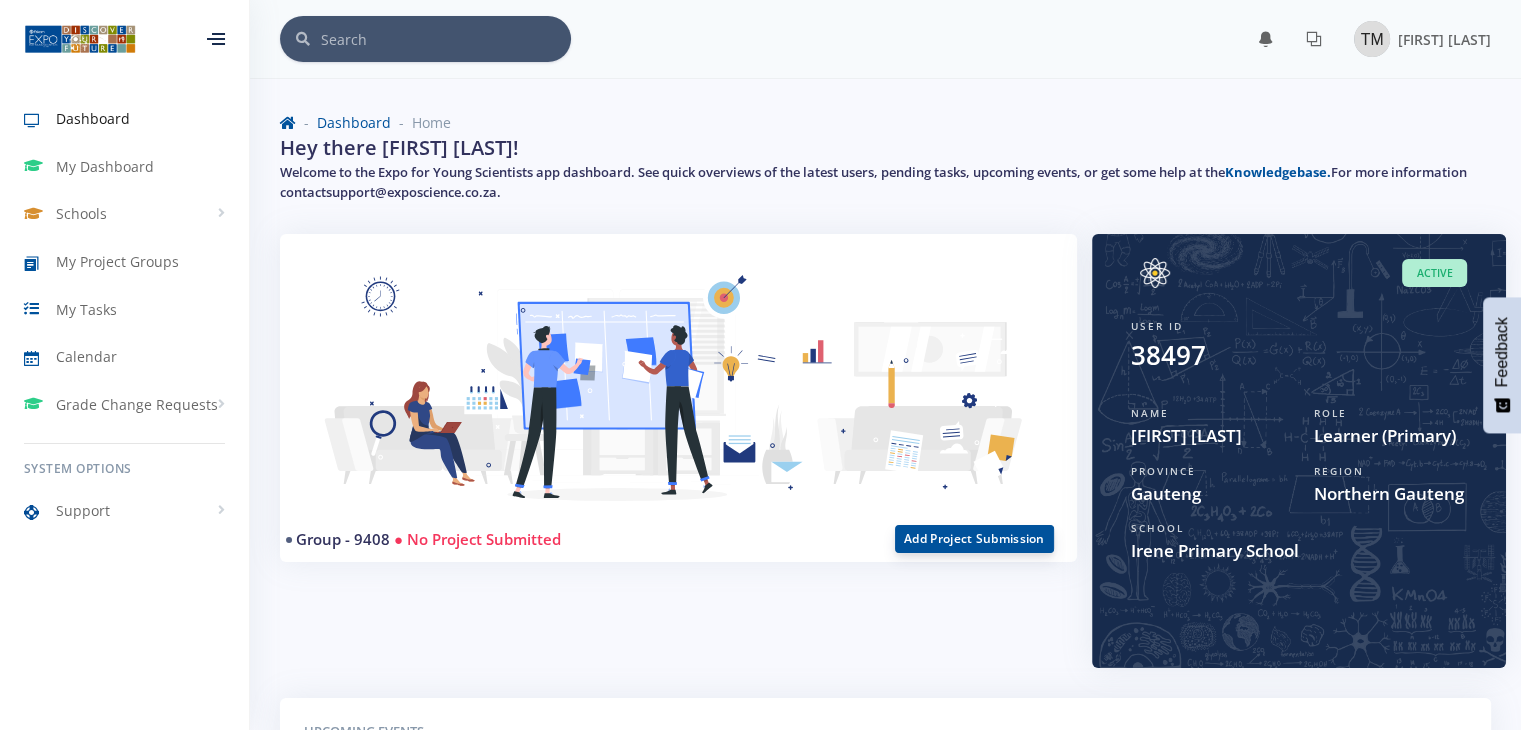 click on "Add Project
Submission" at bounding box center (974, 539) 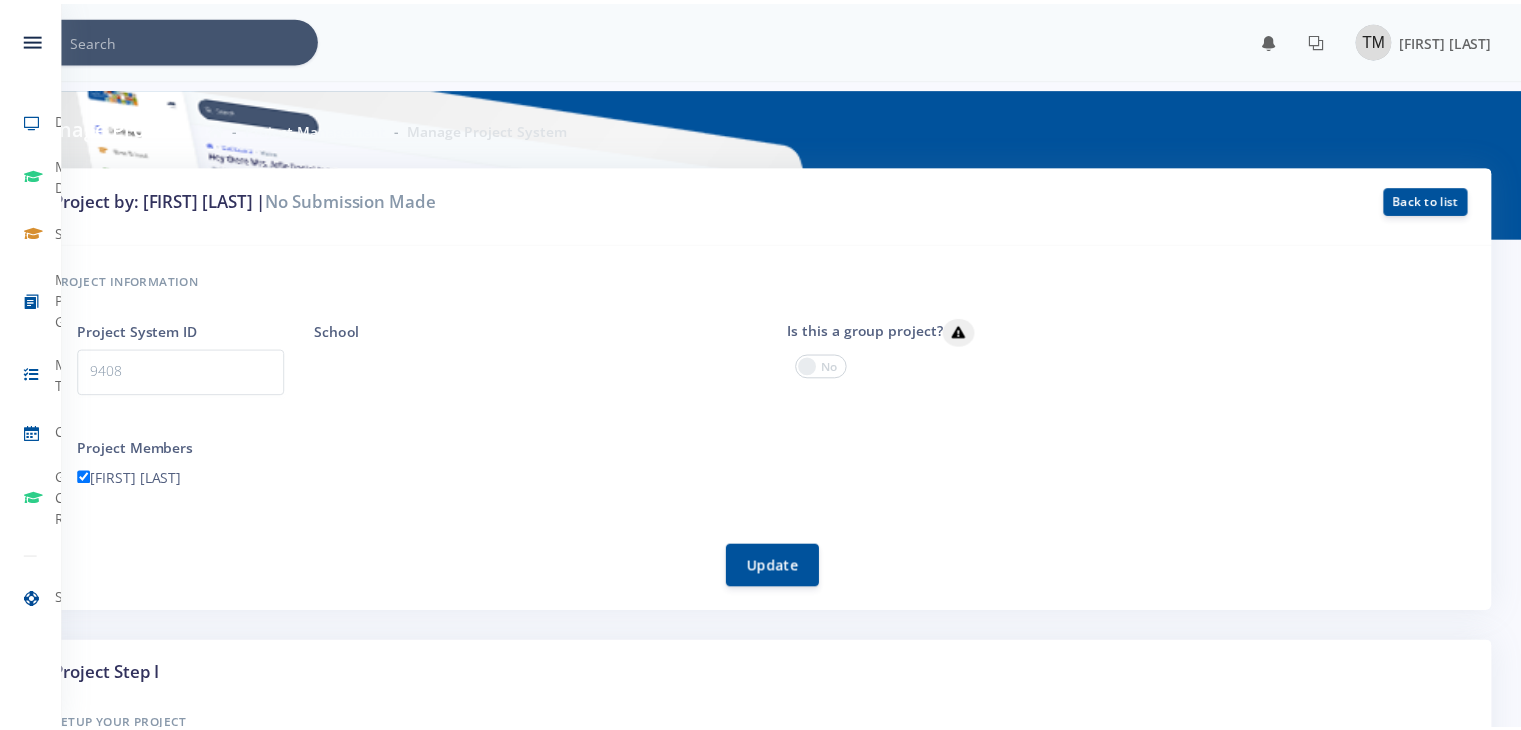 scroll, scrollTop: 0, scrollLeft: 0, axis: both 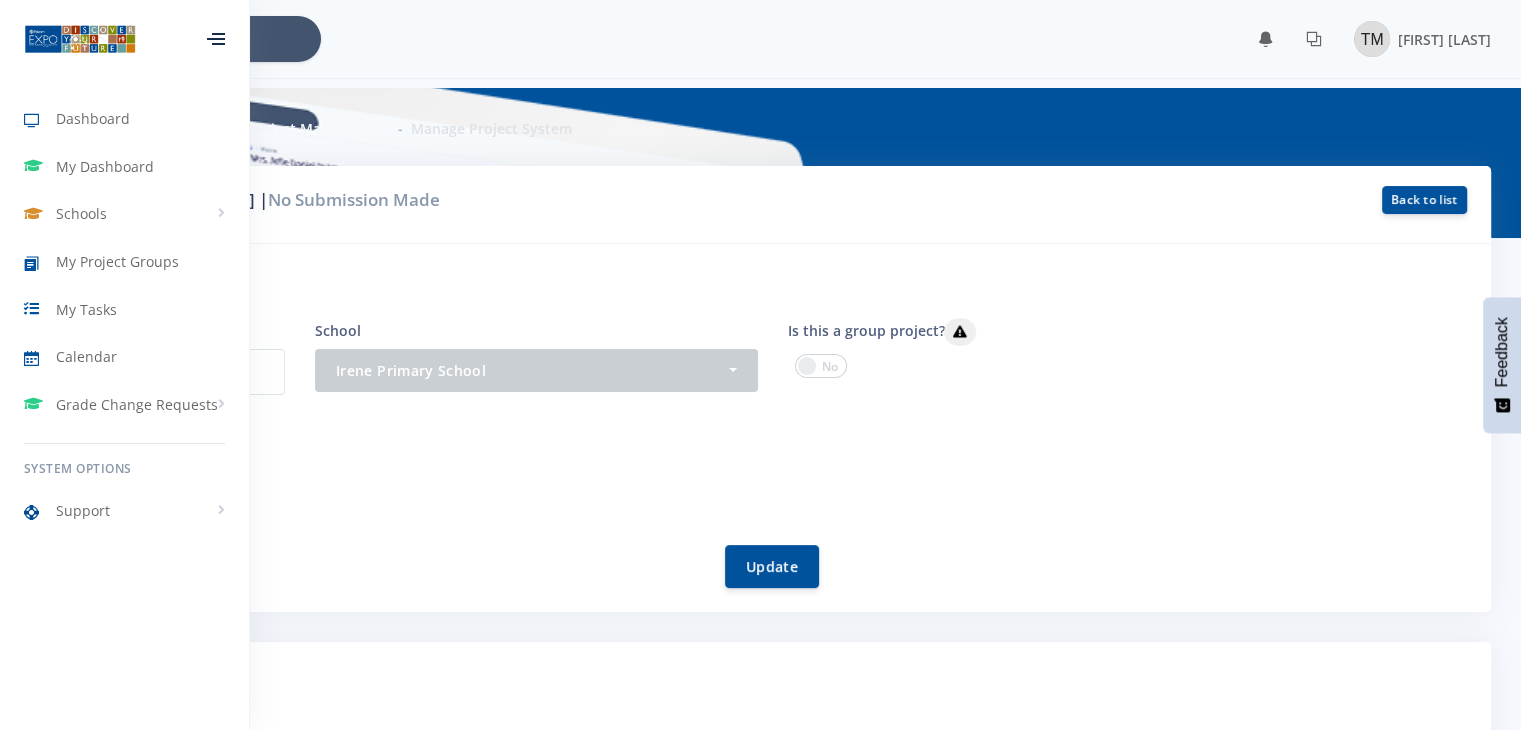 click on "Project System ID
9408
School
-
[ORGANIZATION]
[ORGANIZATION]
- Nothing selected   Update" at bounding box center (772, 453) 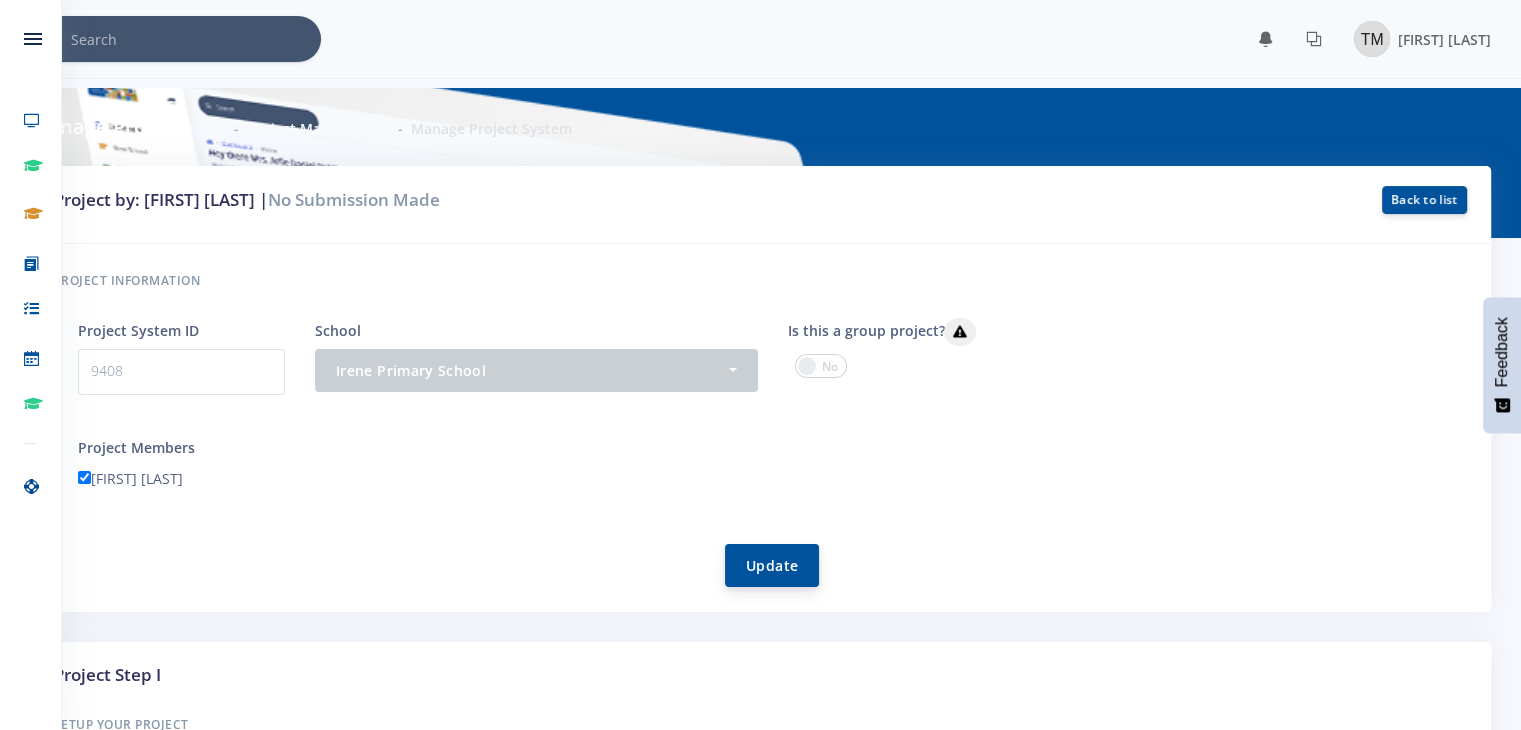 click on "Update" at bounding box center (772, 565) 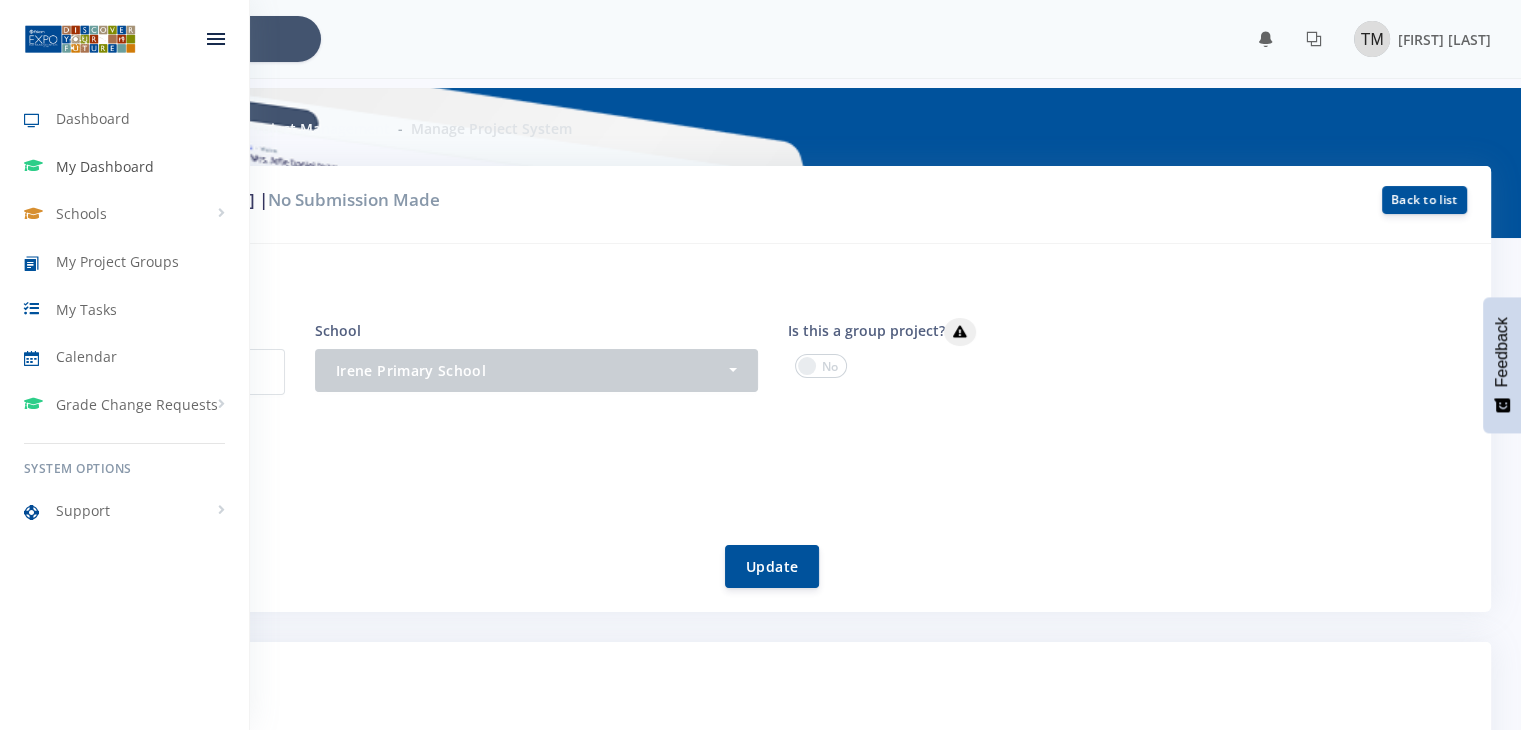 click on "My Dashboard" at bounding box center [105, 166] 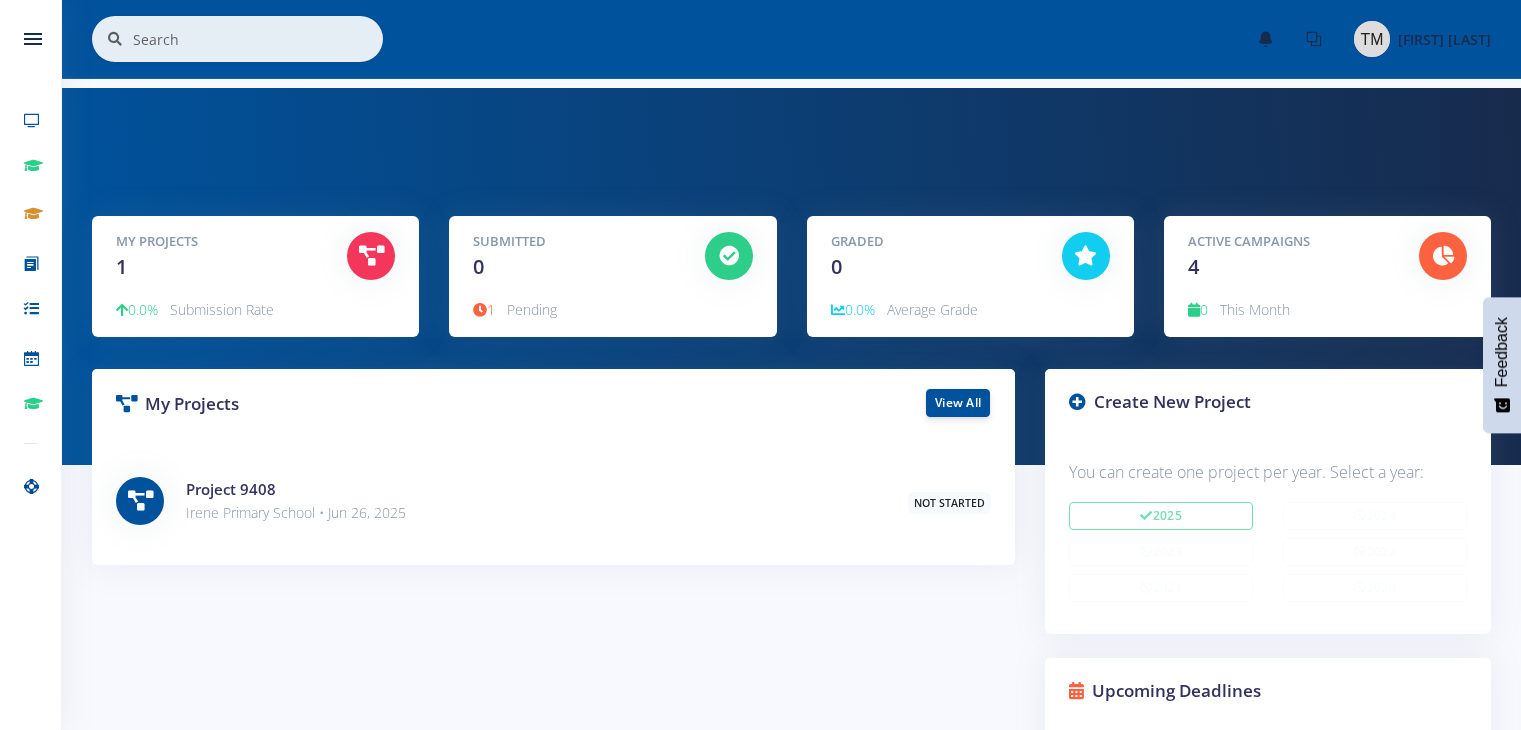 scroll, scrollTop: 0, scrollLeft: 0, axis: both 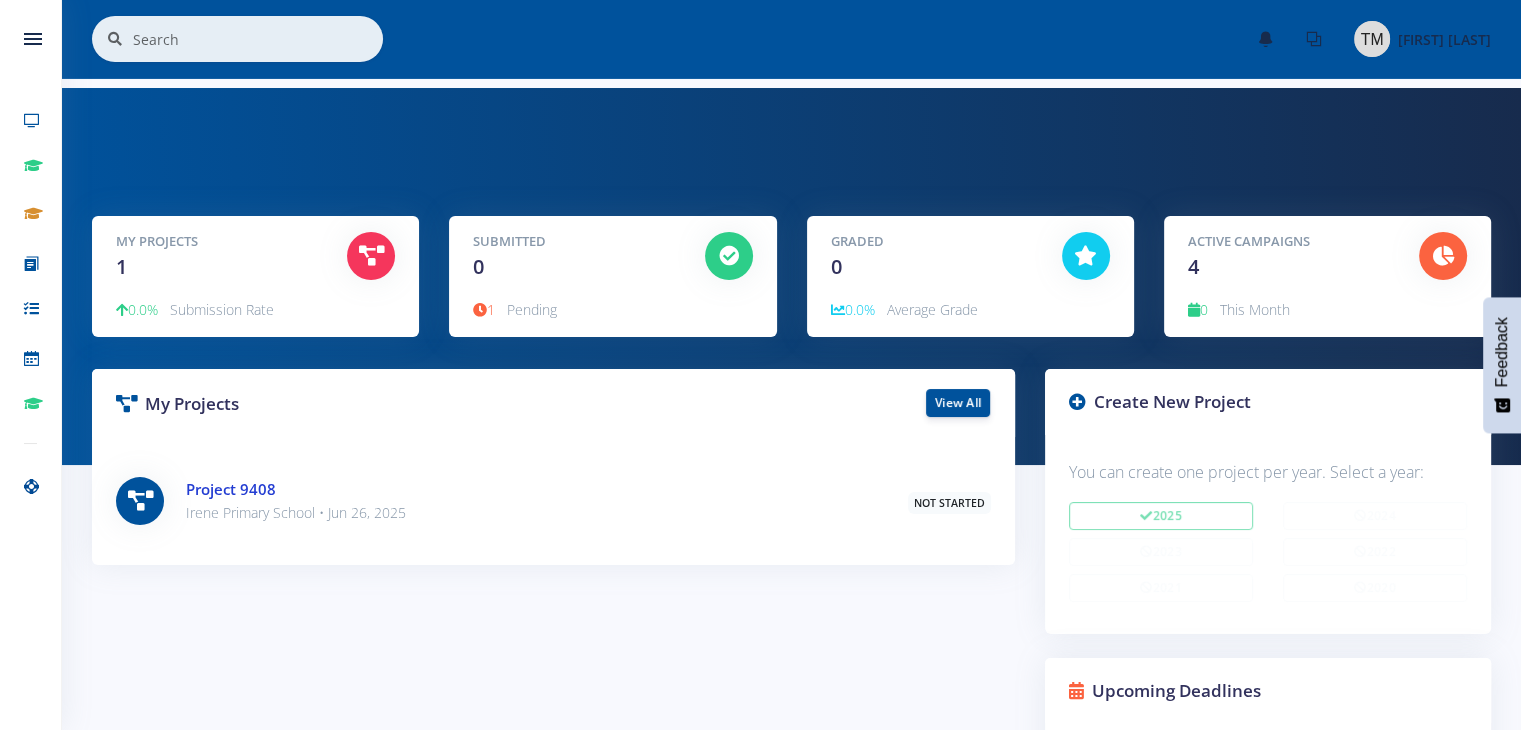click on "Project 9408" at bounding box center [231, 489] 